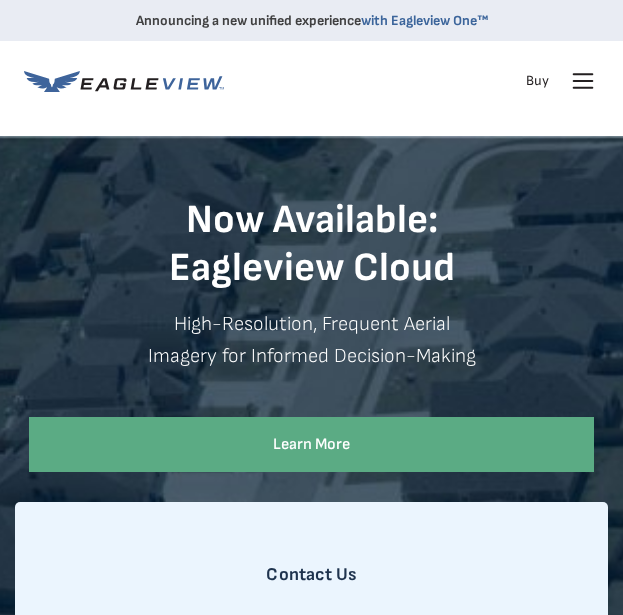 scroll, scrollTop: 0, scrollLeft: 0, axis: both 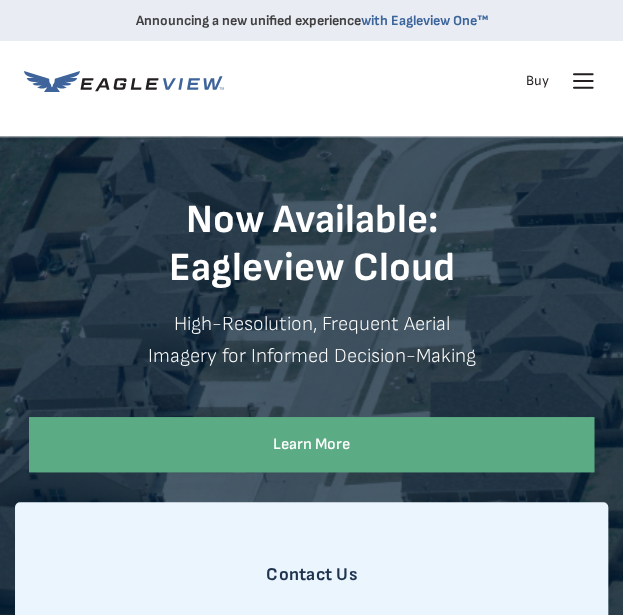 click 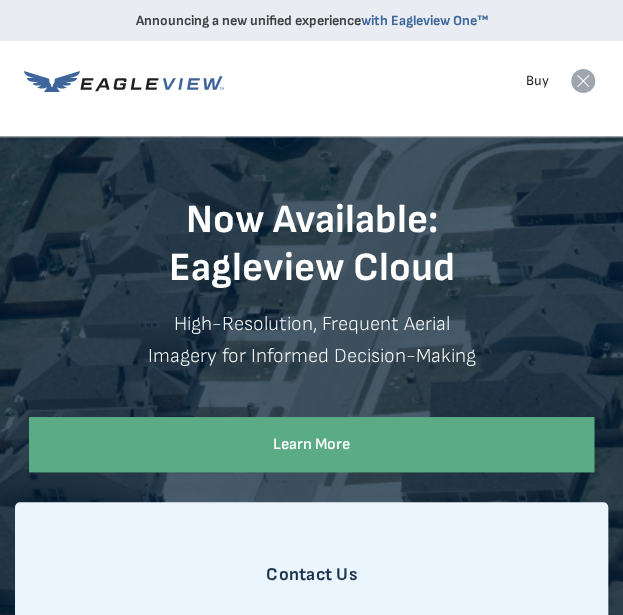 click 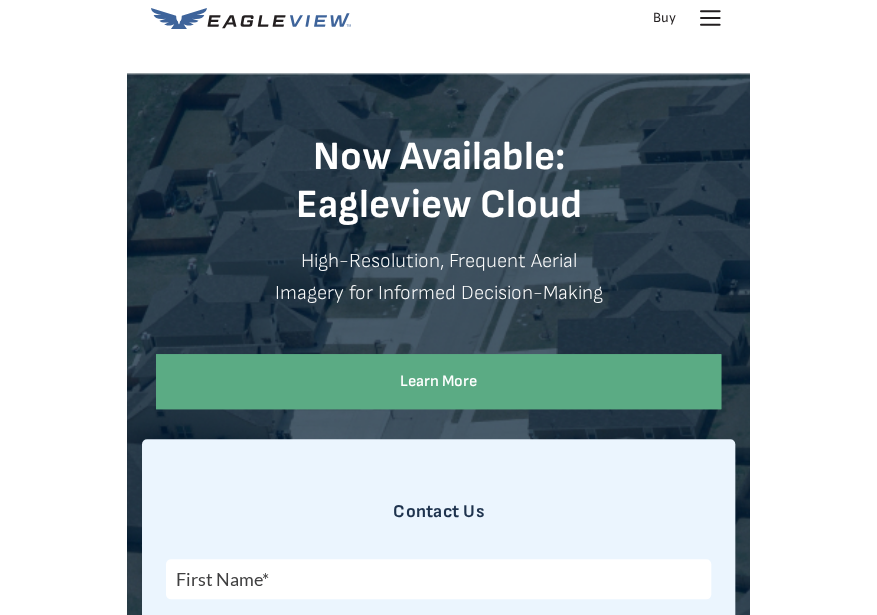 scroll, scrollTop: 0, scrollLeft: 0, axis: both 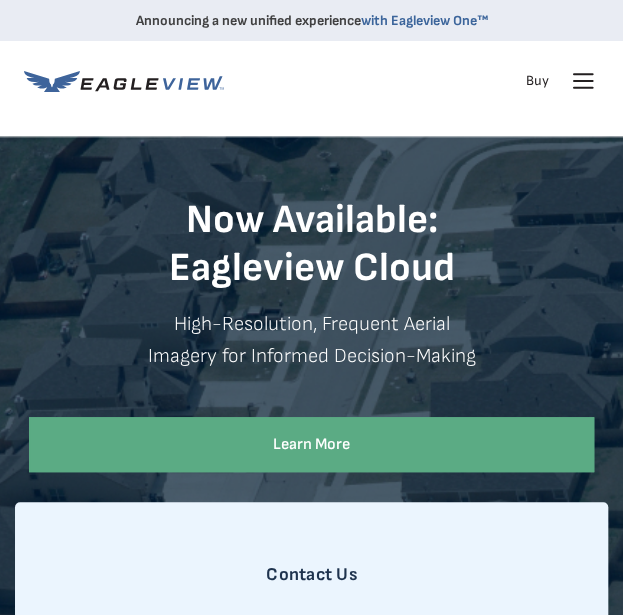 click 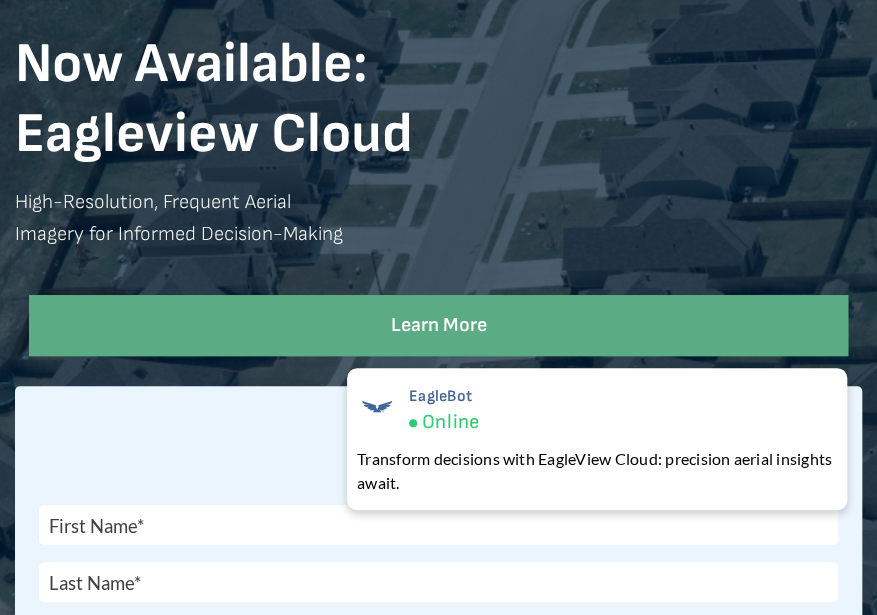 scroll, scrollTop: 0, scrollLeft: 0, axis: both 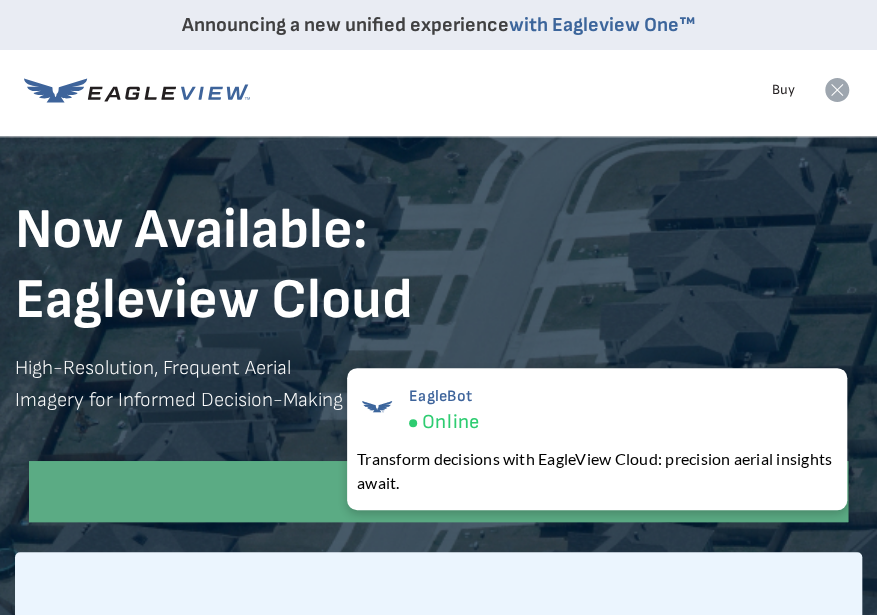 click 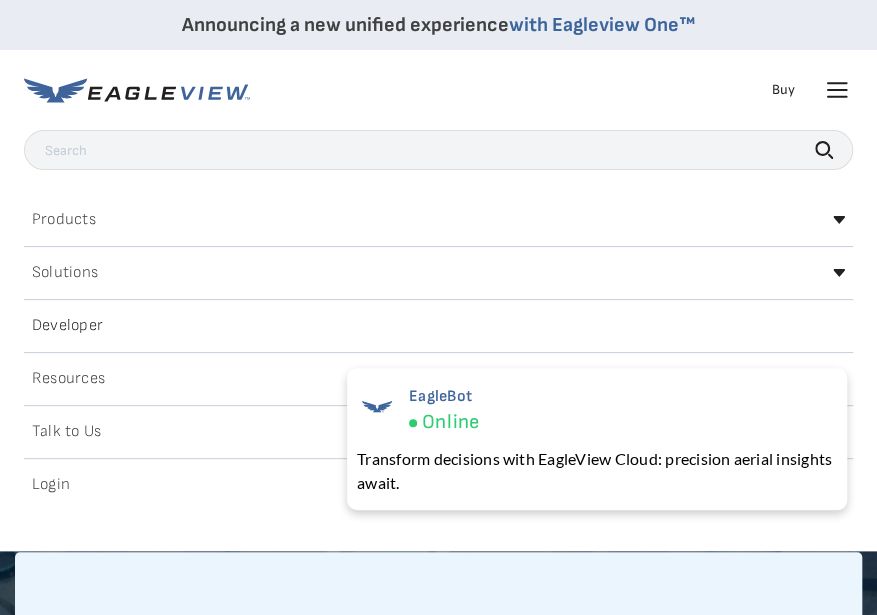 click on "Login" at bounding box center [51, 485] 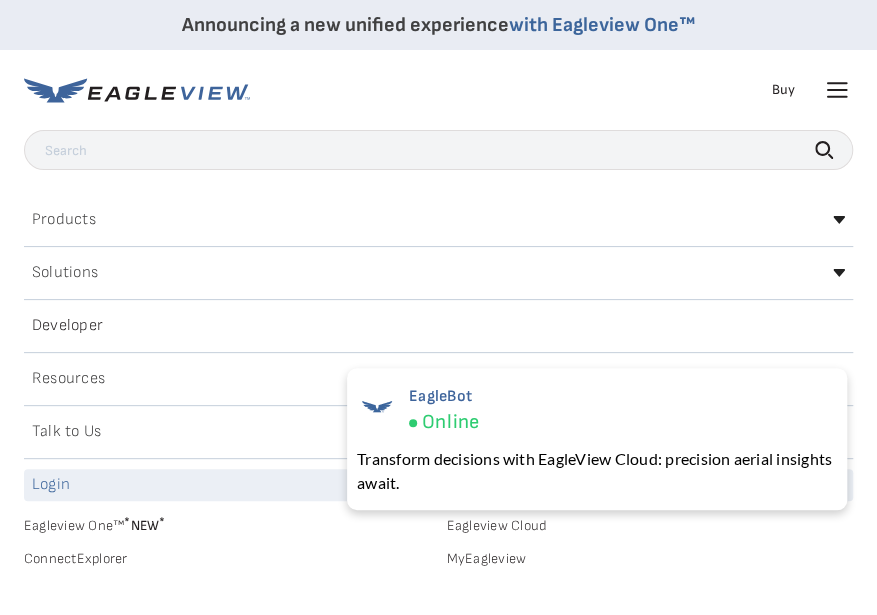 click on "Eagleview One™  * NEW *" at bounding box center (227, 522) 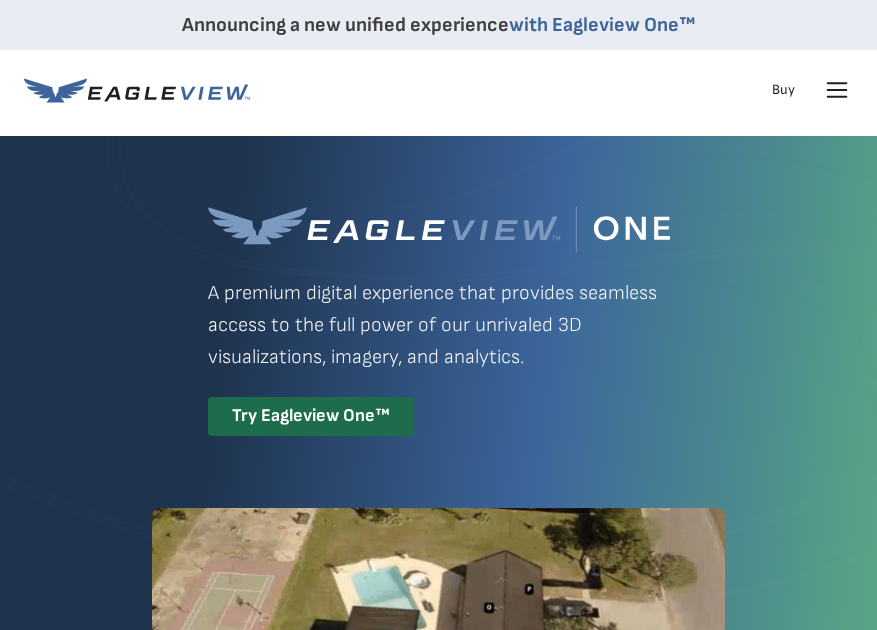 scroll, scrollTop: 0, scrollLeft: 0, axis: both 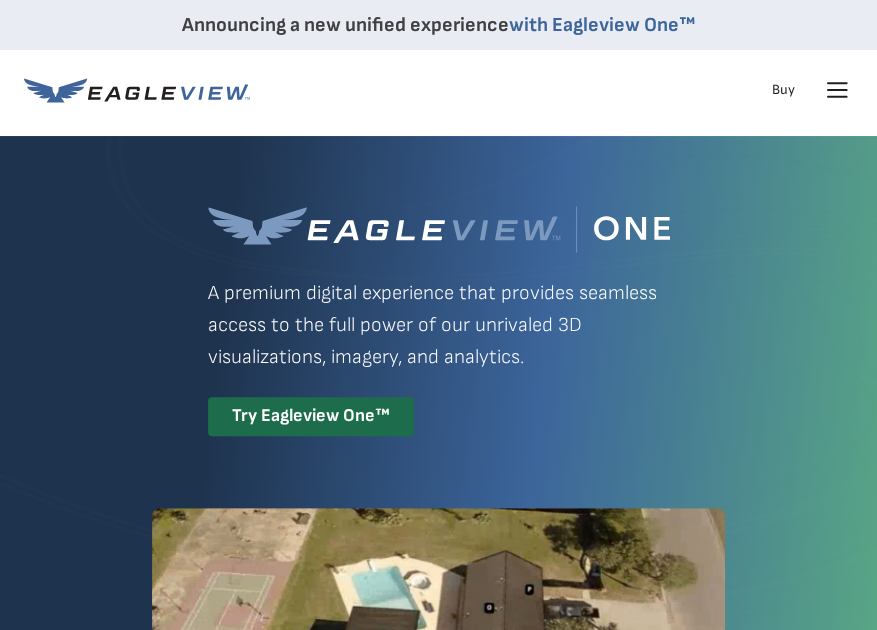 click on "EagleBot Online Discover how EagleView One transforms property insights with AI ×" at bounding box center (610, 466) 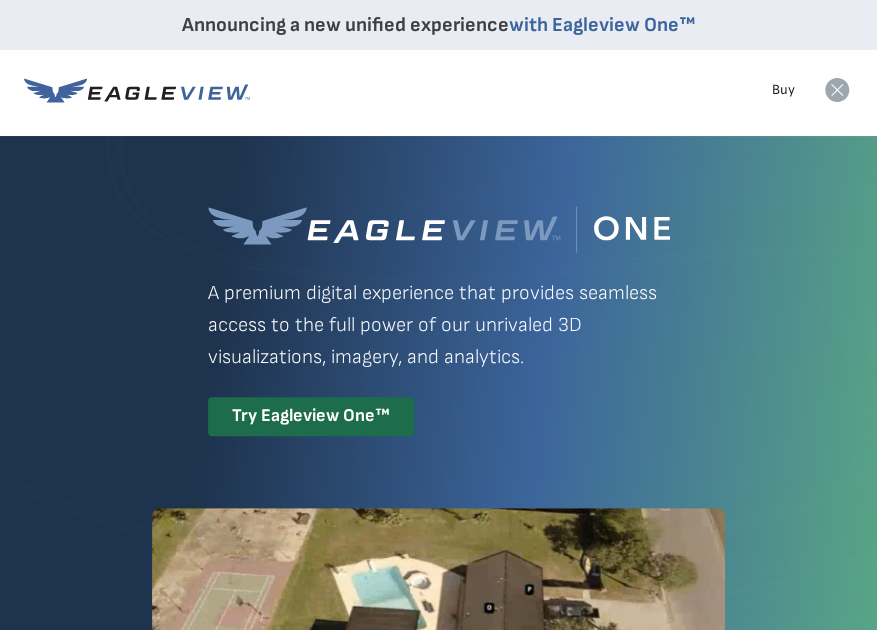 click 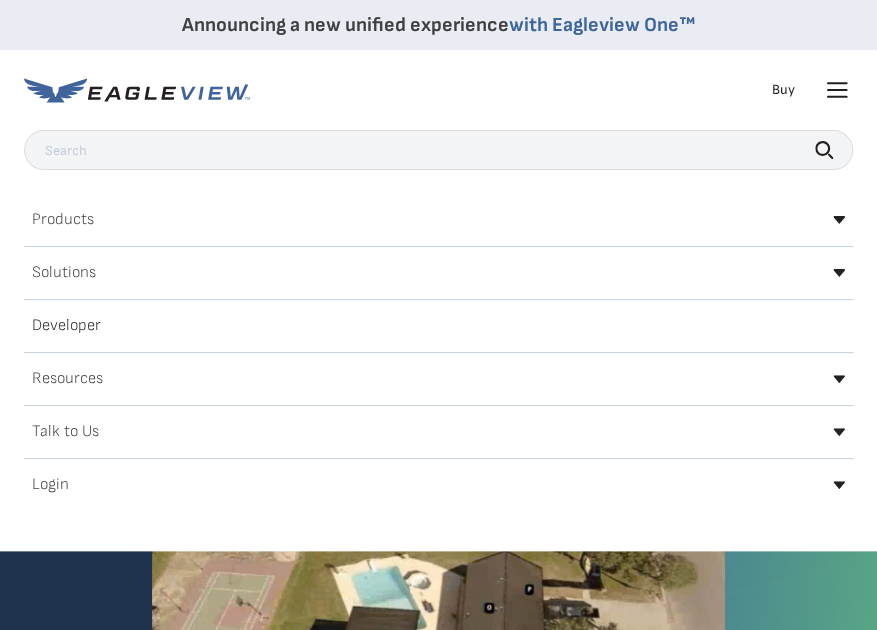 click on "Login" at bounding box center (438, 485) 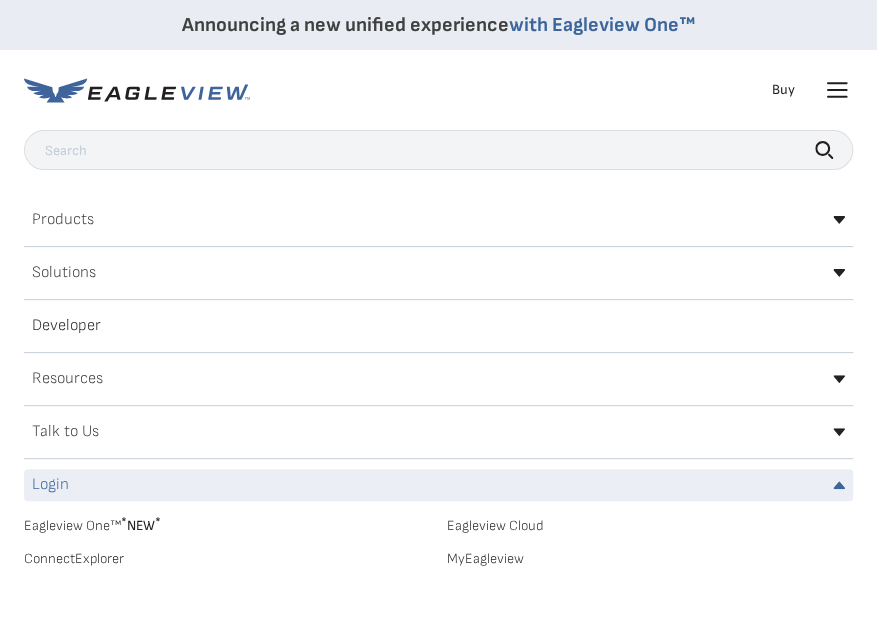 click on "MyEagleview" at bounding box center (650, 559) 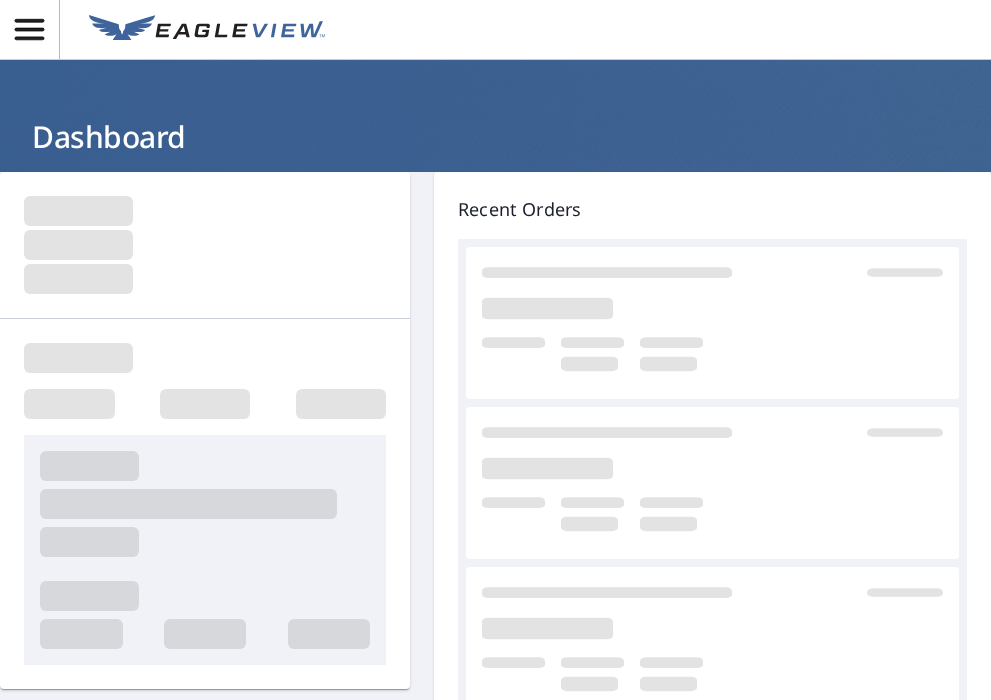 scroll, scrollTop: 0, scrollLeft: 0, axis: both 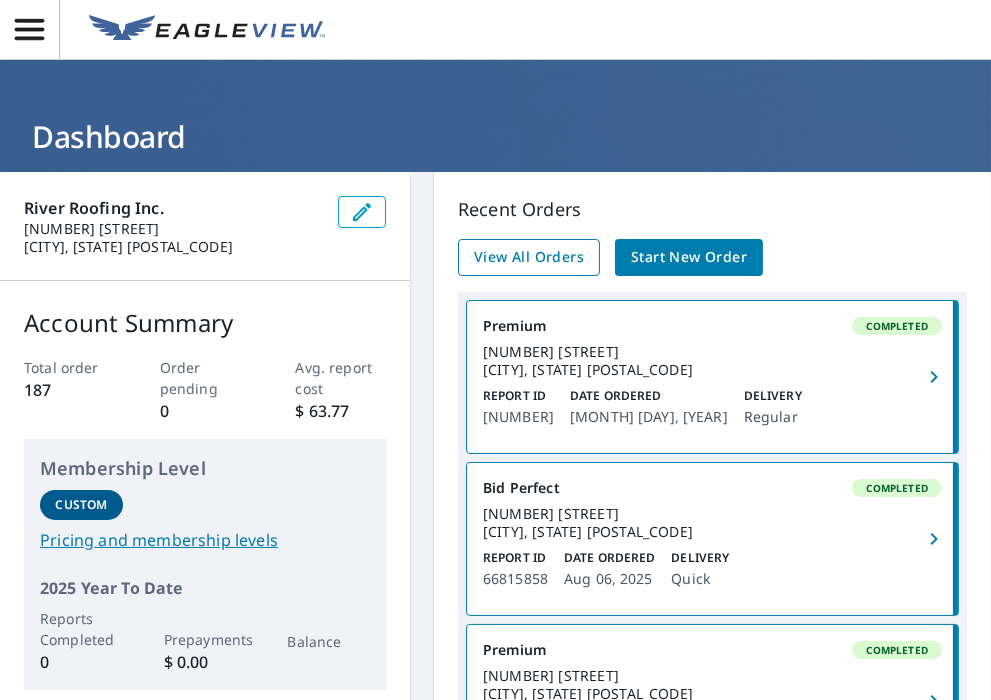 click on "View All Orders" at bounding box center (529, 257) 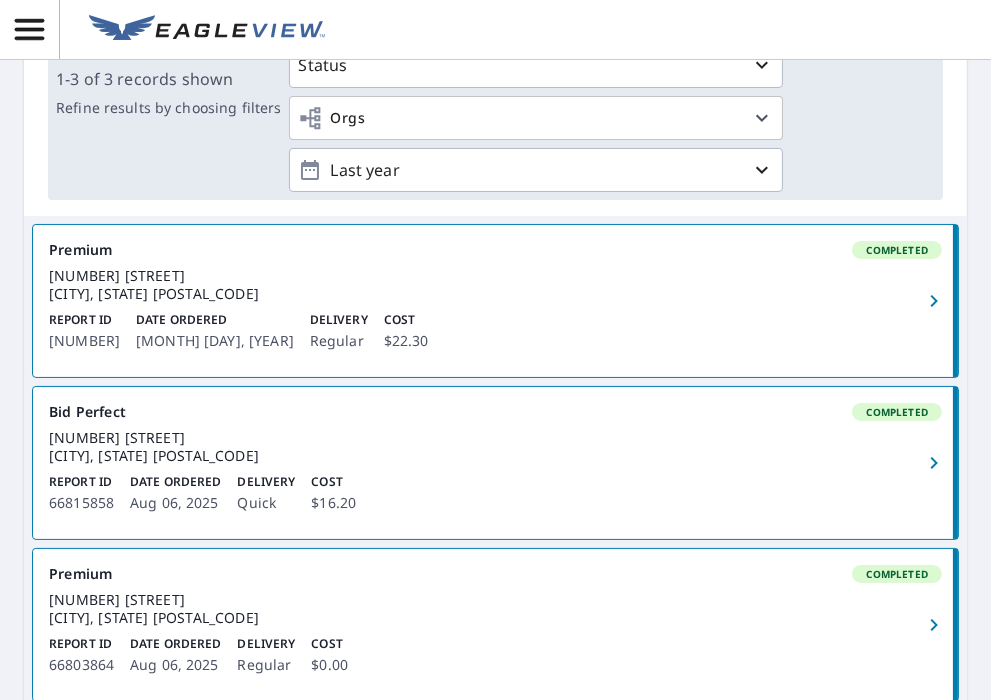 scroll, scrollTop: 333, scrollLeft: 0, axis: vertical 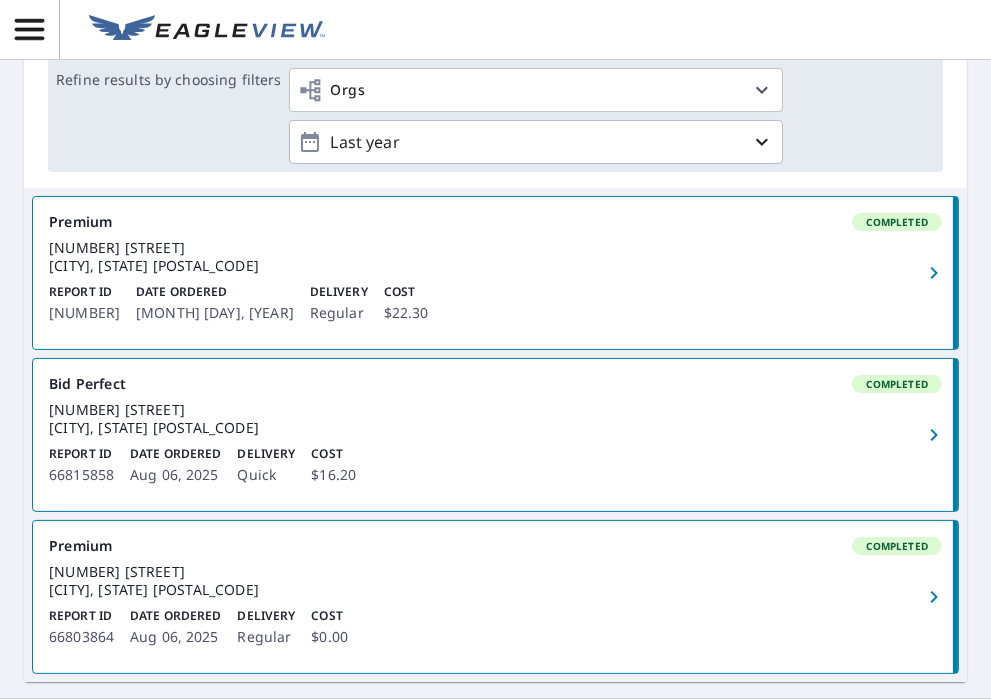 click on "1-3 of 3 records shown Refine results by choosing filters Products Status Orgs Last year Apply Reset" at bounding box center [495, 64] 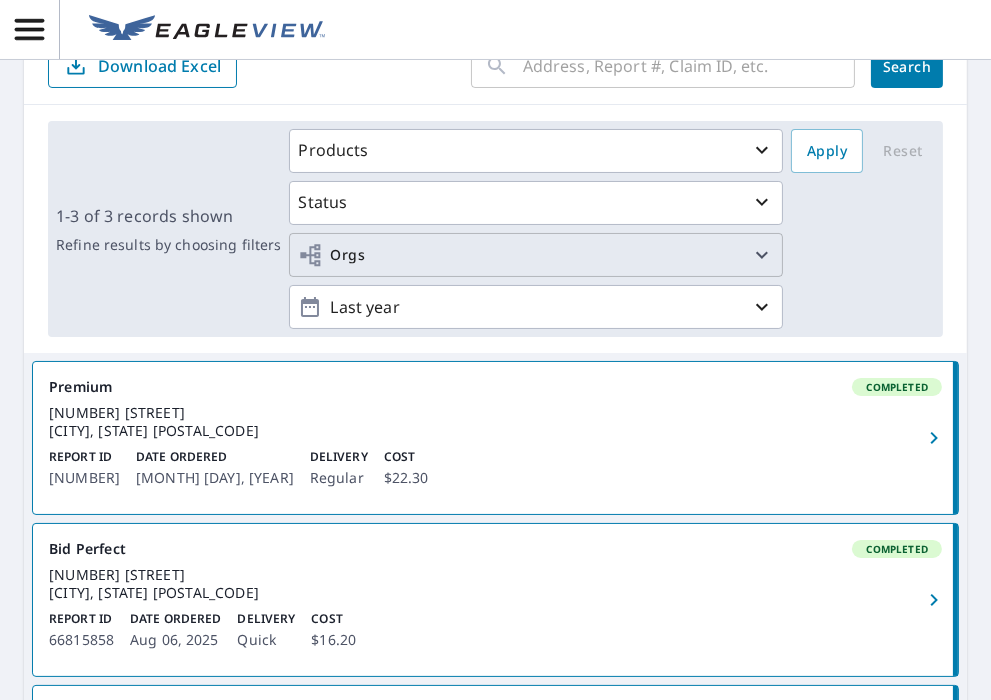 scroll, scrollTop: 0, scrollLeft: 0, axis: both 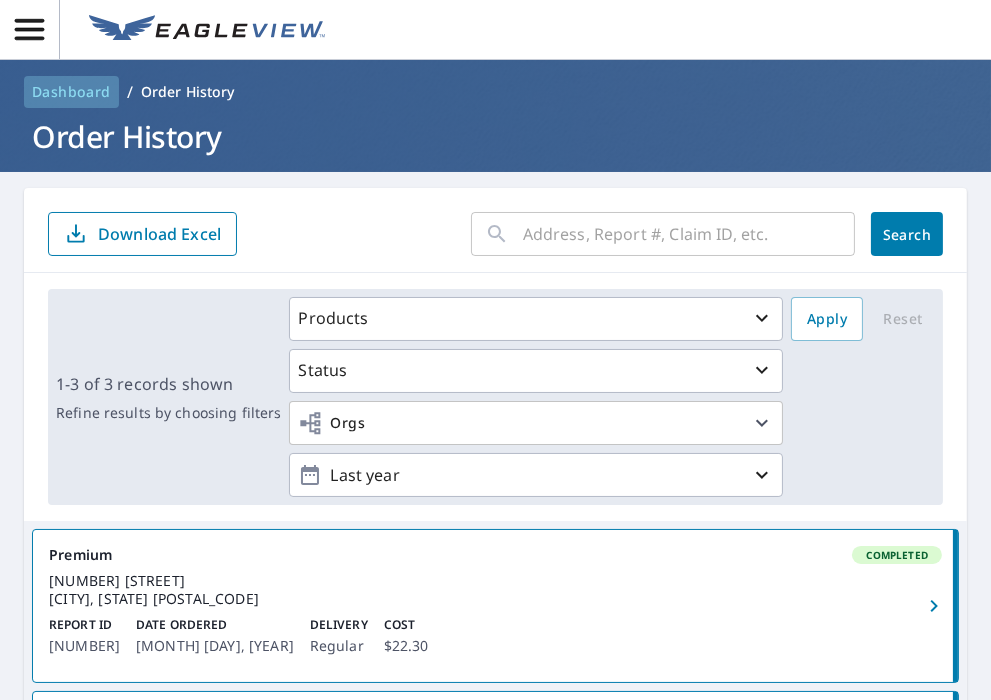 click on "Dashboard" at bounding box center [71, 92] 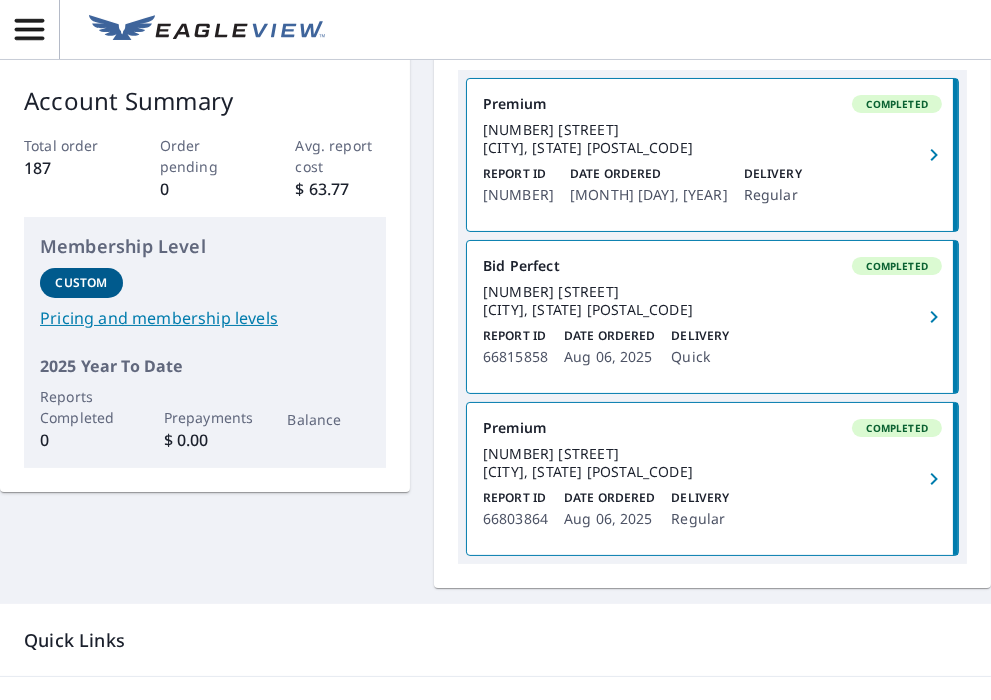 scroll, scrollTop: 111, scrollLeft: 0, axis: vertical 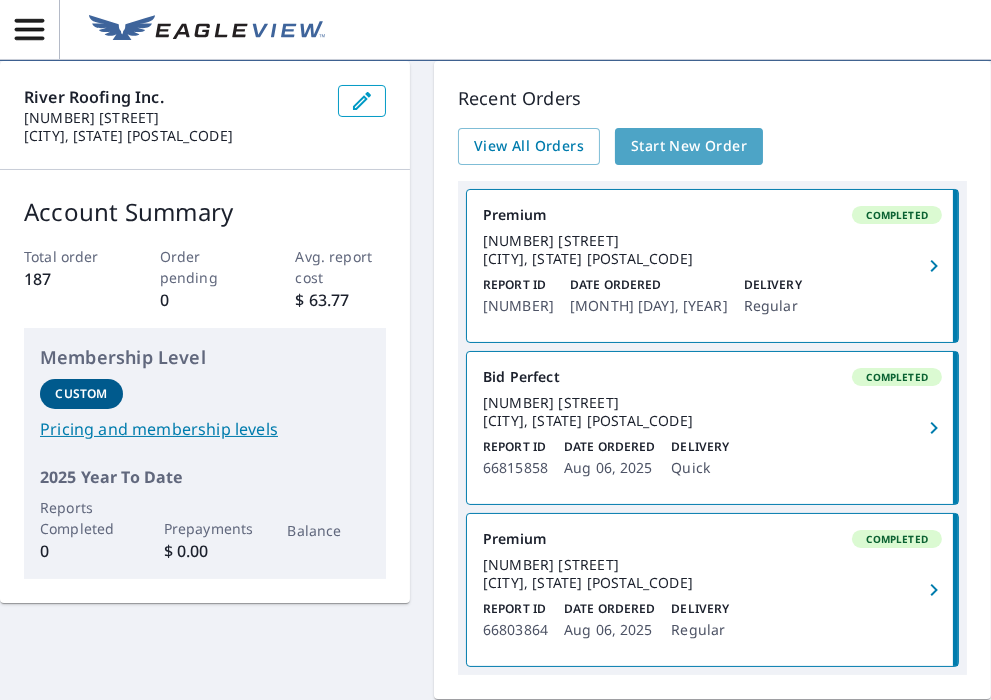 click on "Start New Order" at bounding box center (689, 146) 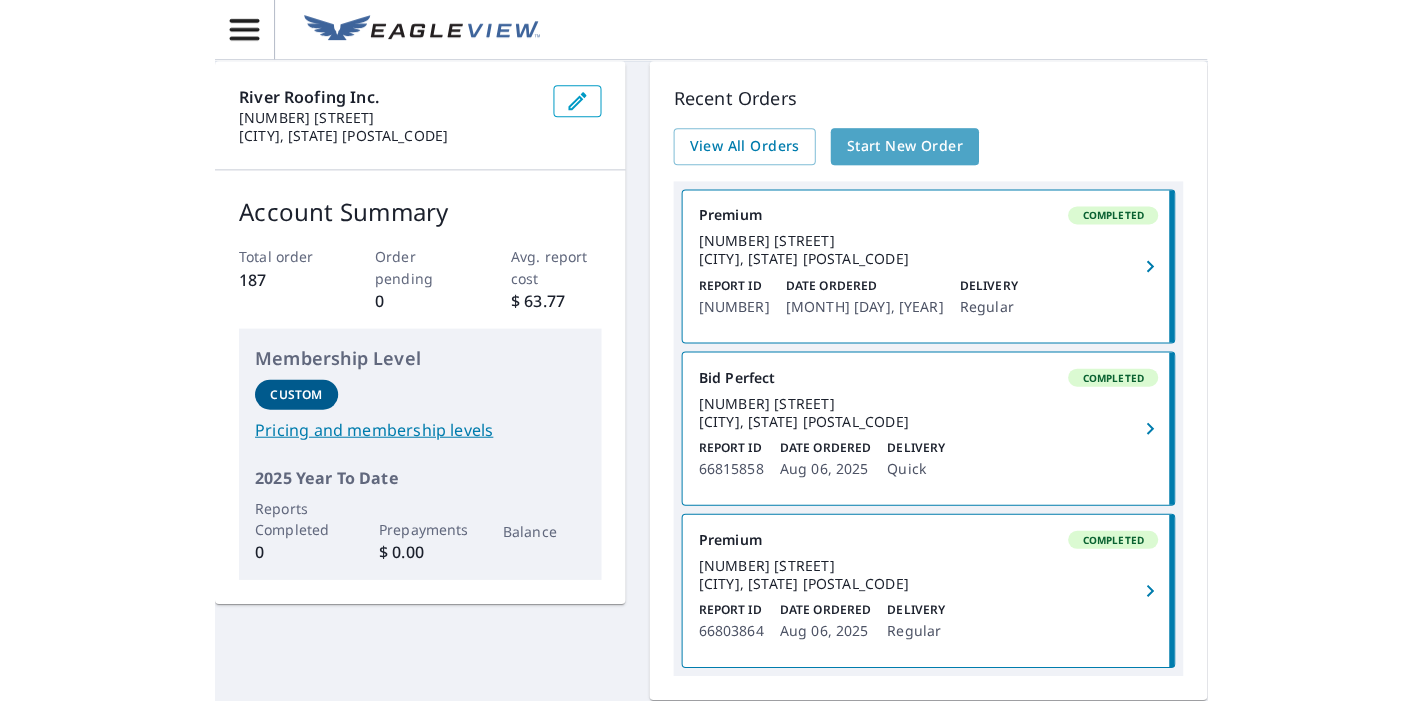 scroll, scrollTop: 0, scrollLeft: 0, axis: both 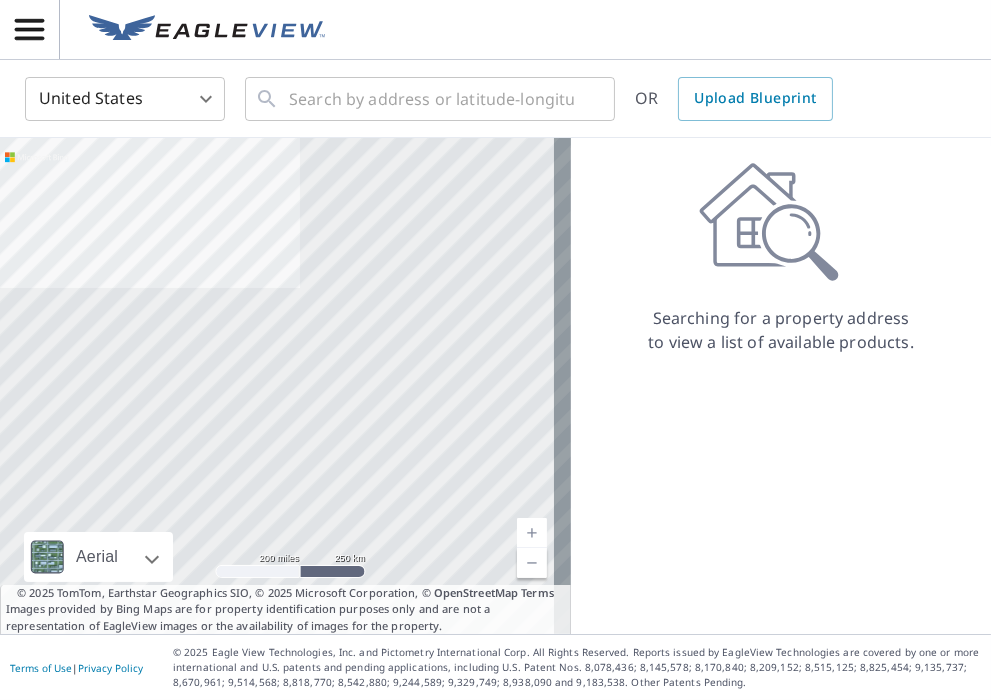 click at bounding box center [207, 30] 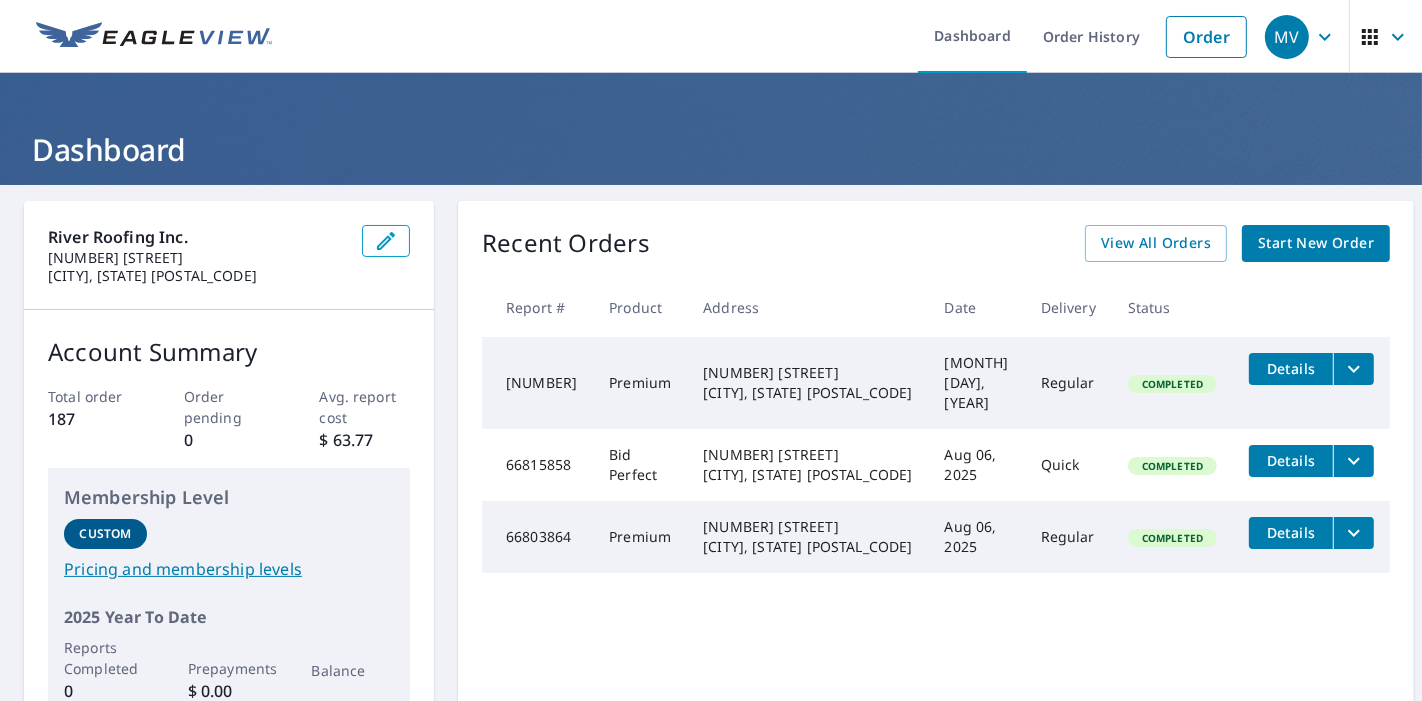 click at bounding box center [1353, 369] 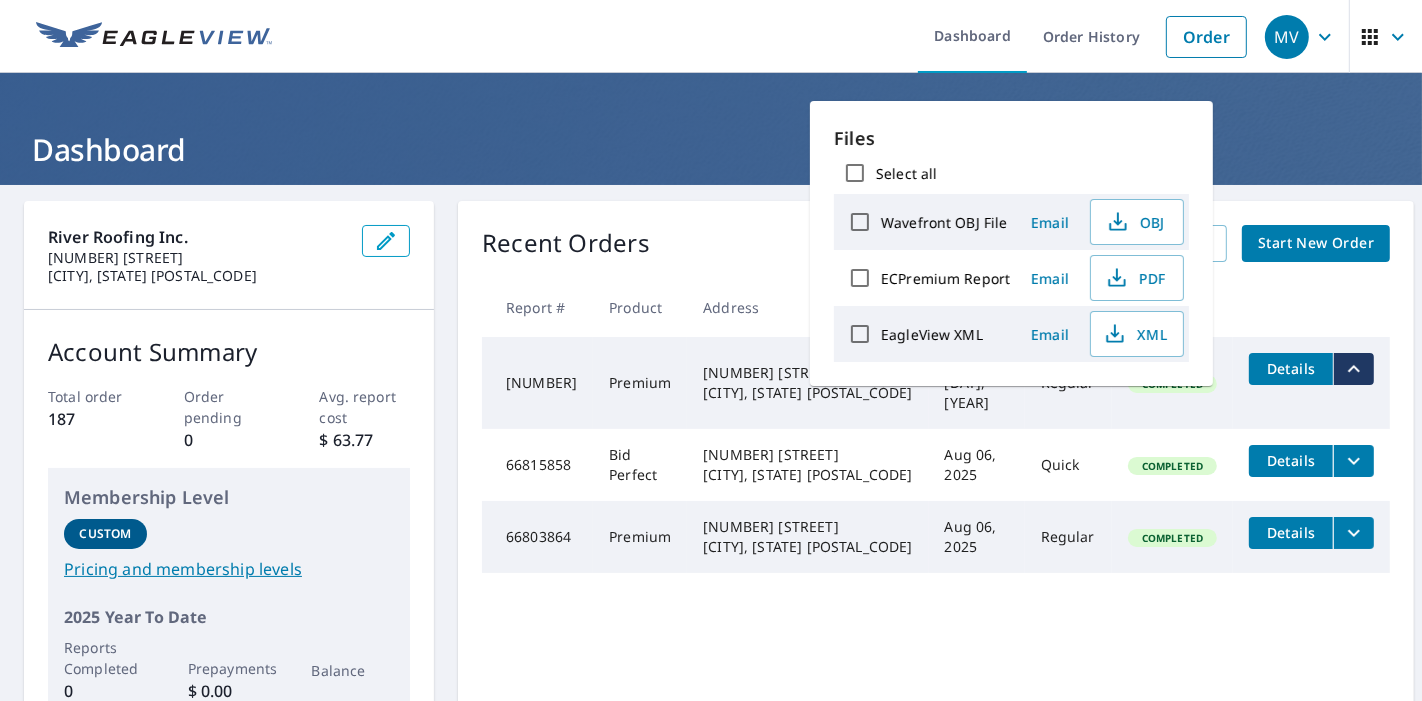 click on "Details" at bounding box center (1291, 368) 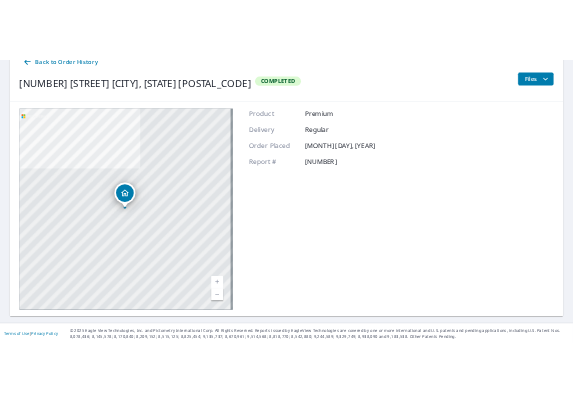 scroll, scrollTop: 0, scrollLeft: 0, axis: both 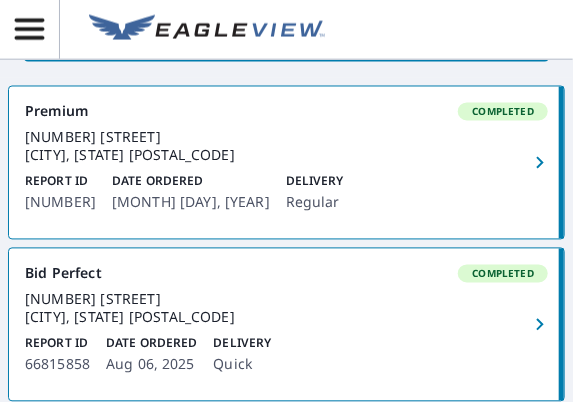click on "Premium Completed [NUMBER] [STREET]
[CITY], [STATE] [POSTAL_CODE] Report ID [NUMBER] Date Ordered [MONTH] [DAY], [YEAR] Delivery Regular" at bounding box center (286, 163) 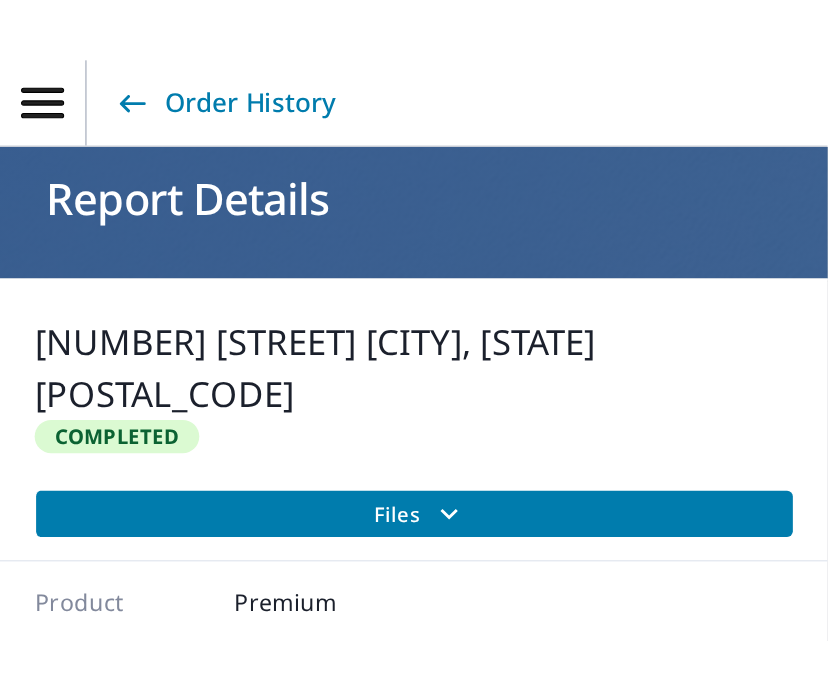 scroll, scrollTop: 17, scrollLeft: 0, axis: vertical 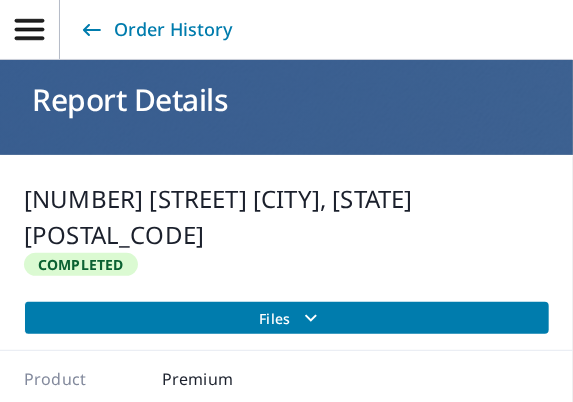 click on "Files" at bounding box center [291, 318] 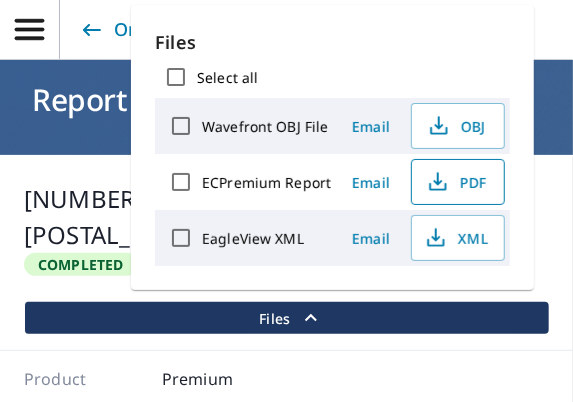 click on "PDF" at bounding box center [456, 182] 